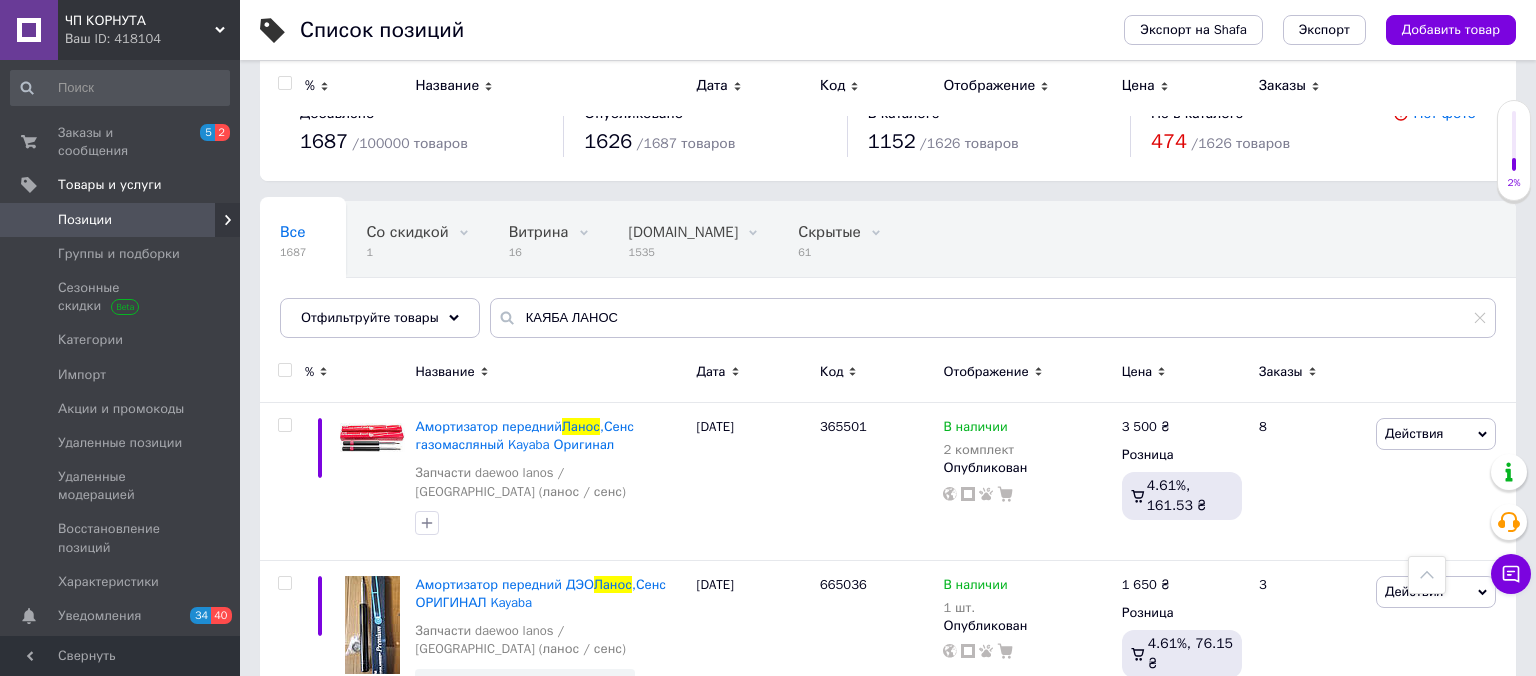 scroll, scrollTop: 343, scrollLeft: 0, axis: vertical 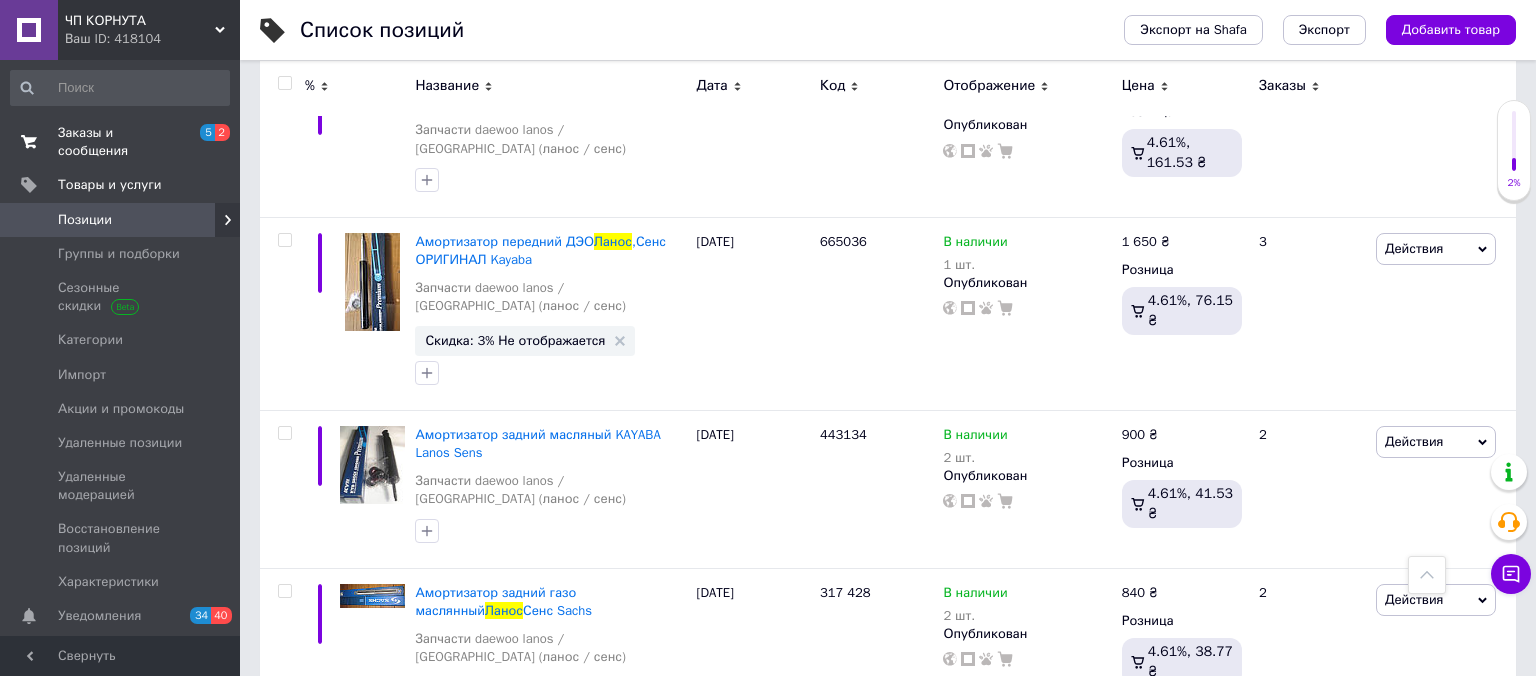 click on "Заказы и сообщения" at bounding box center (121, 142) 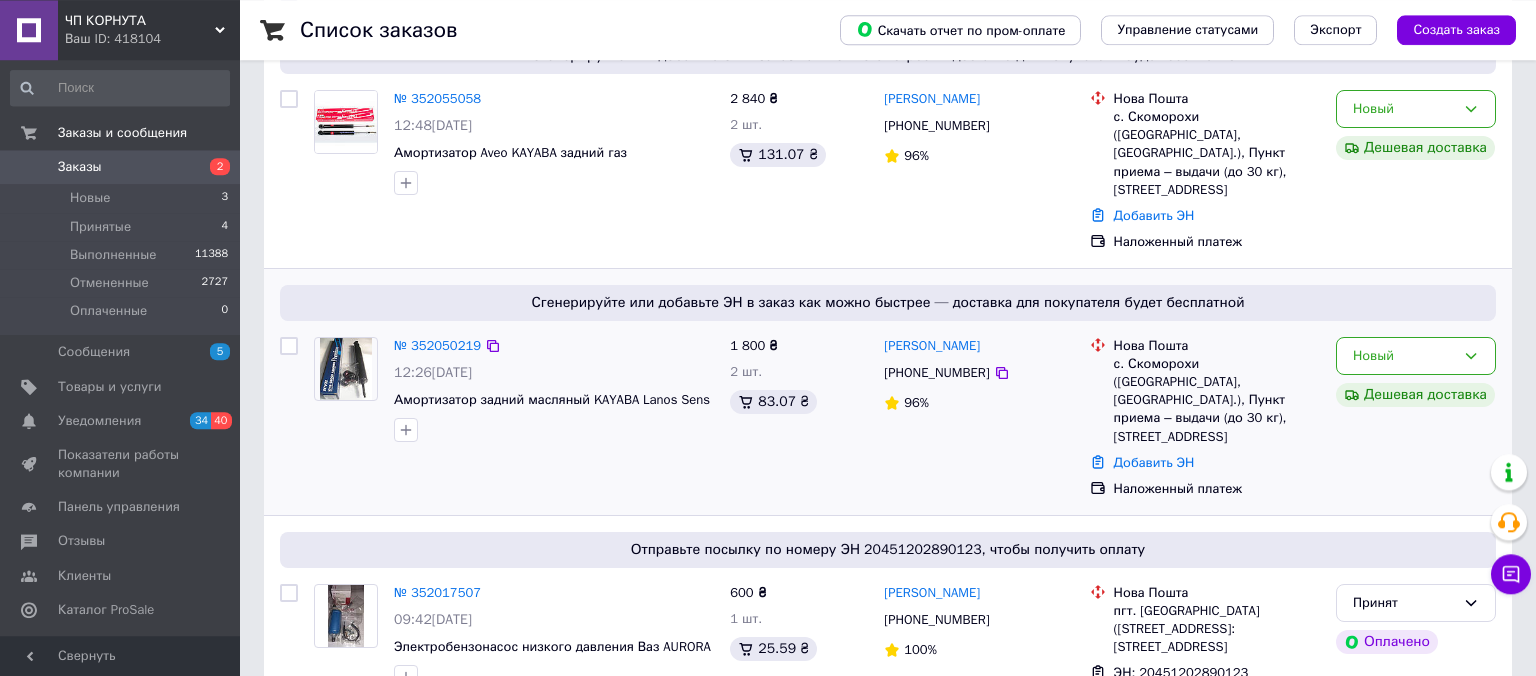 scroll, scrollTop: 316, scrollLeft: 0, axis: vertical 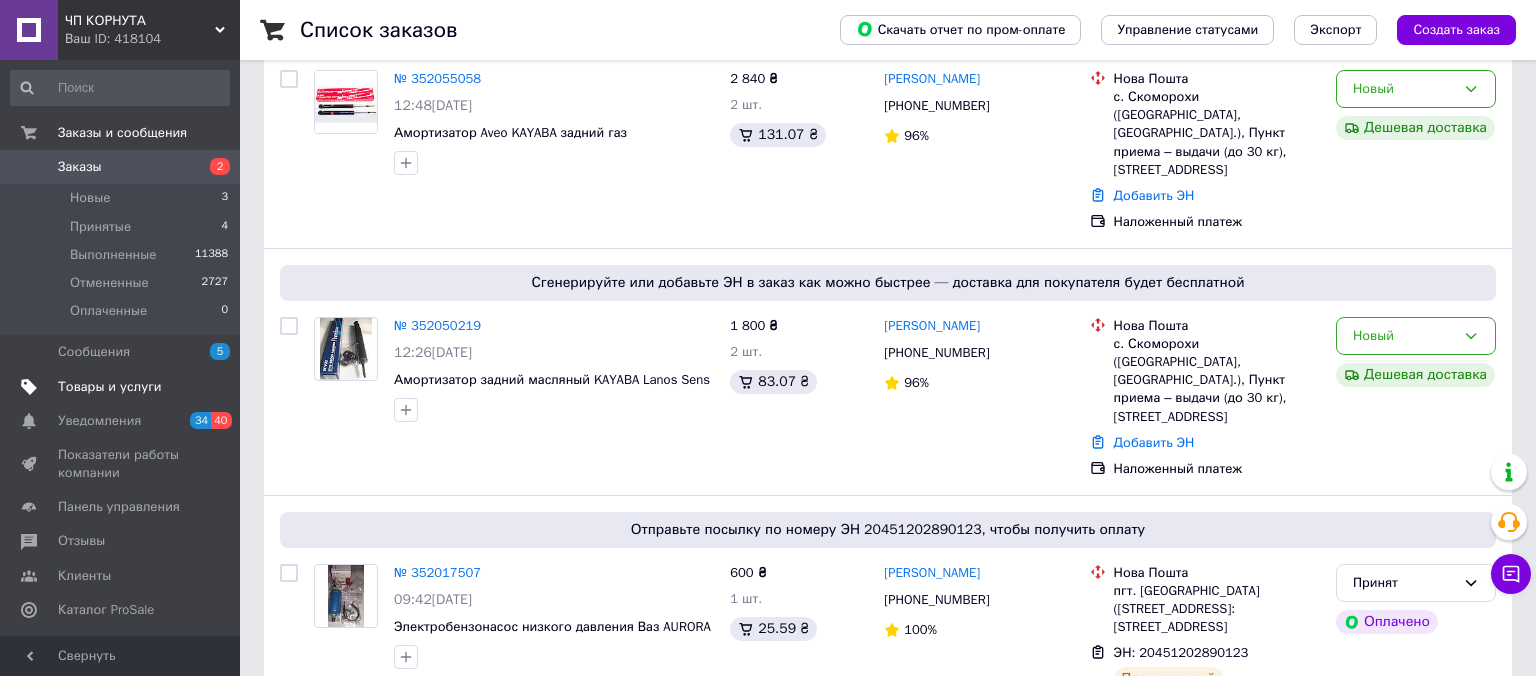 click on "Товары и услуги" at bounding box center (110, 387) 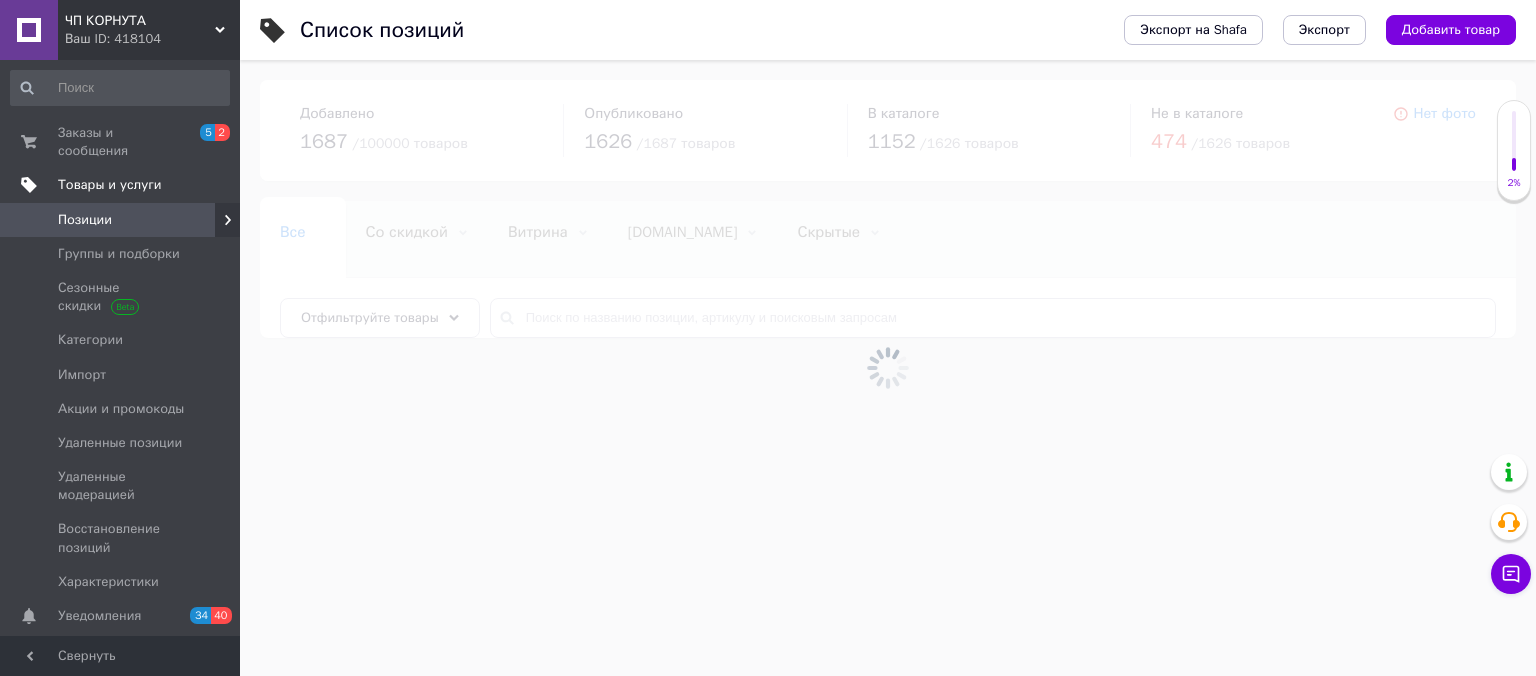 click on "Товары и услуги" at bounding box center (110, 185) 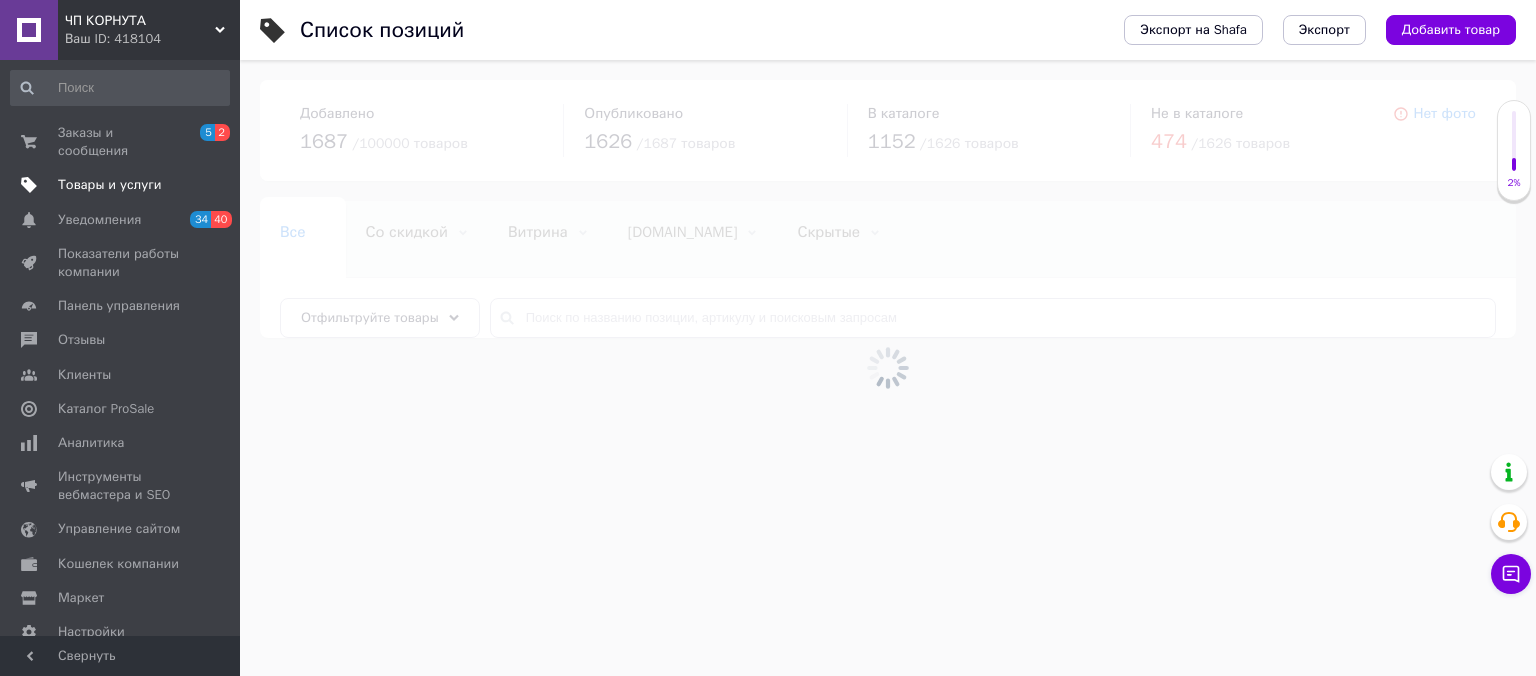 click on "Товары и услуги" at bounding box center [110, 185] 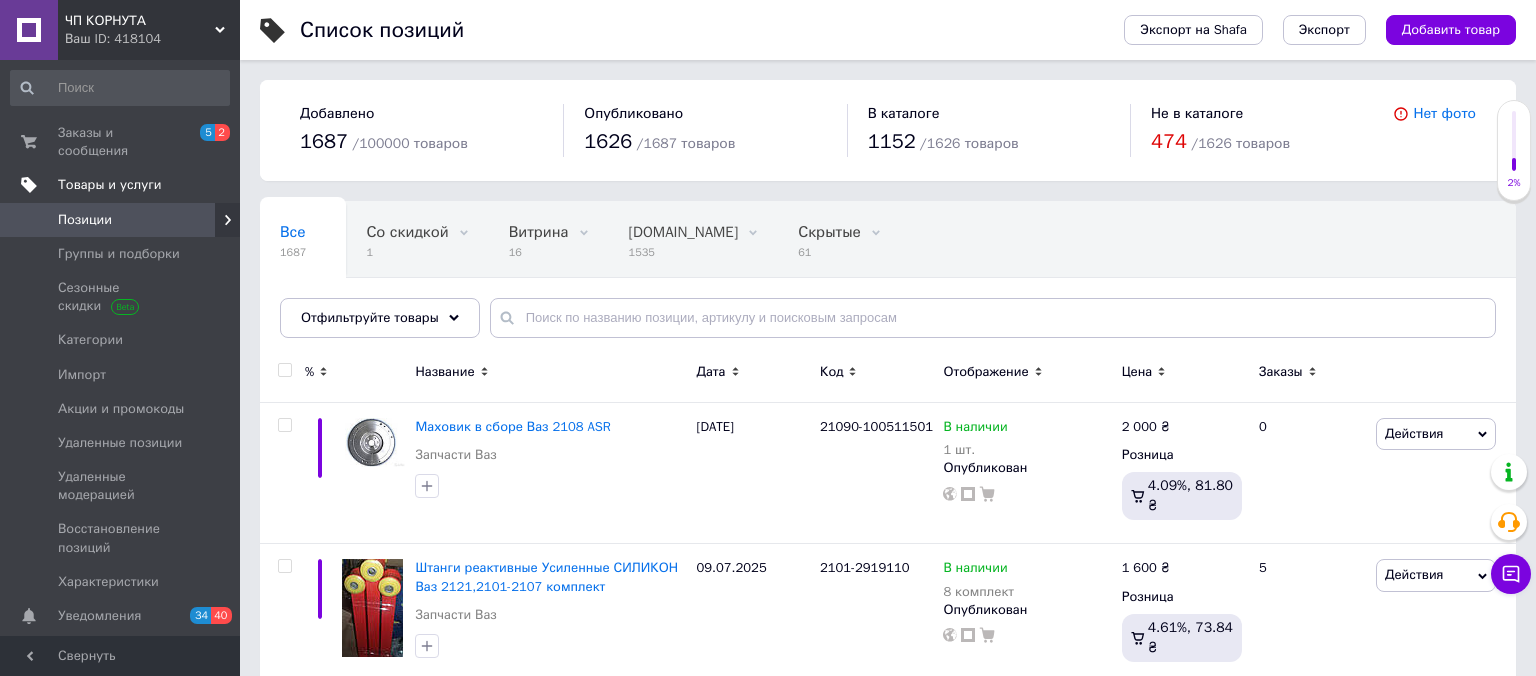 click on "Товары и услуги" at bounding box center [110, 185] 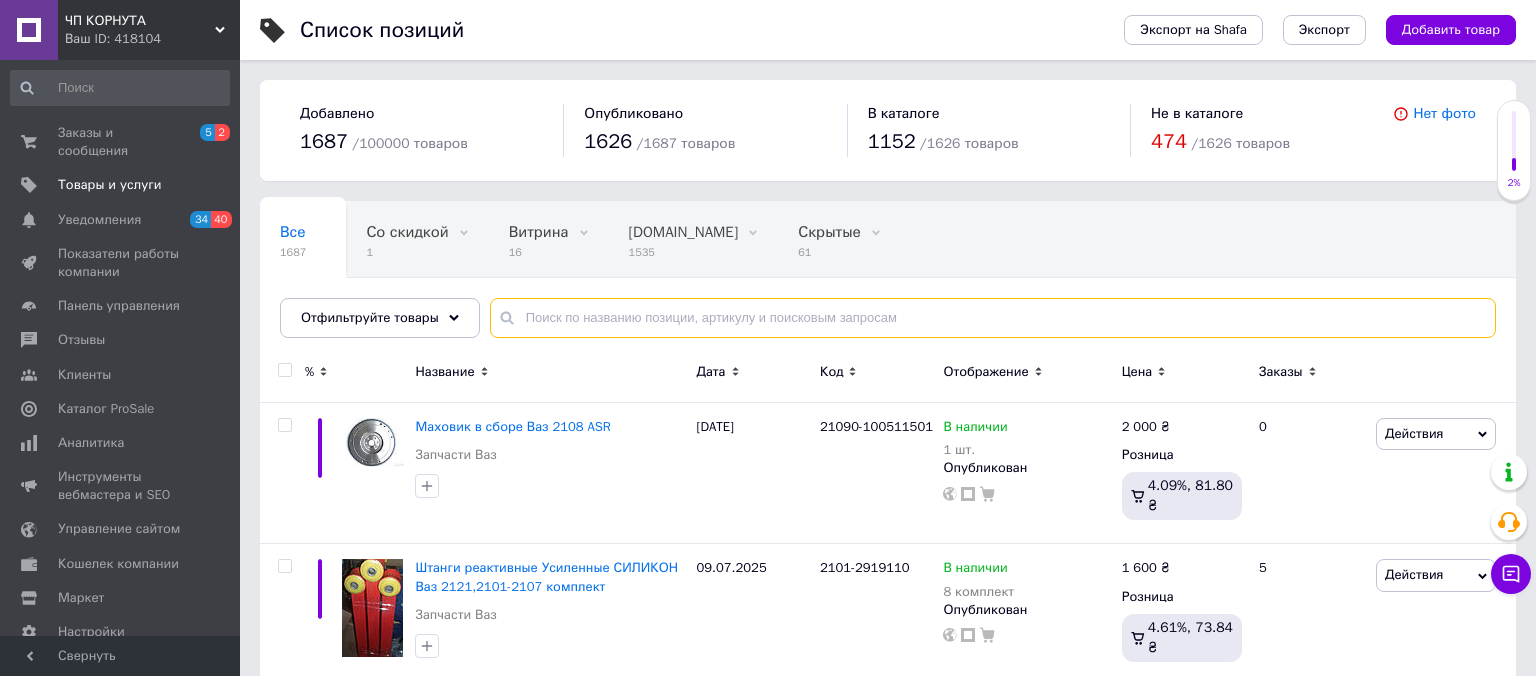 click at bounding box center [993, 318] 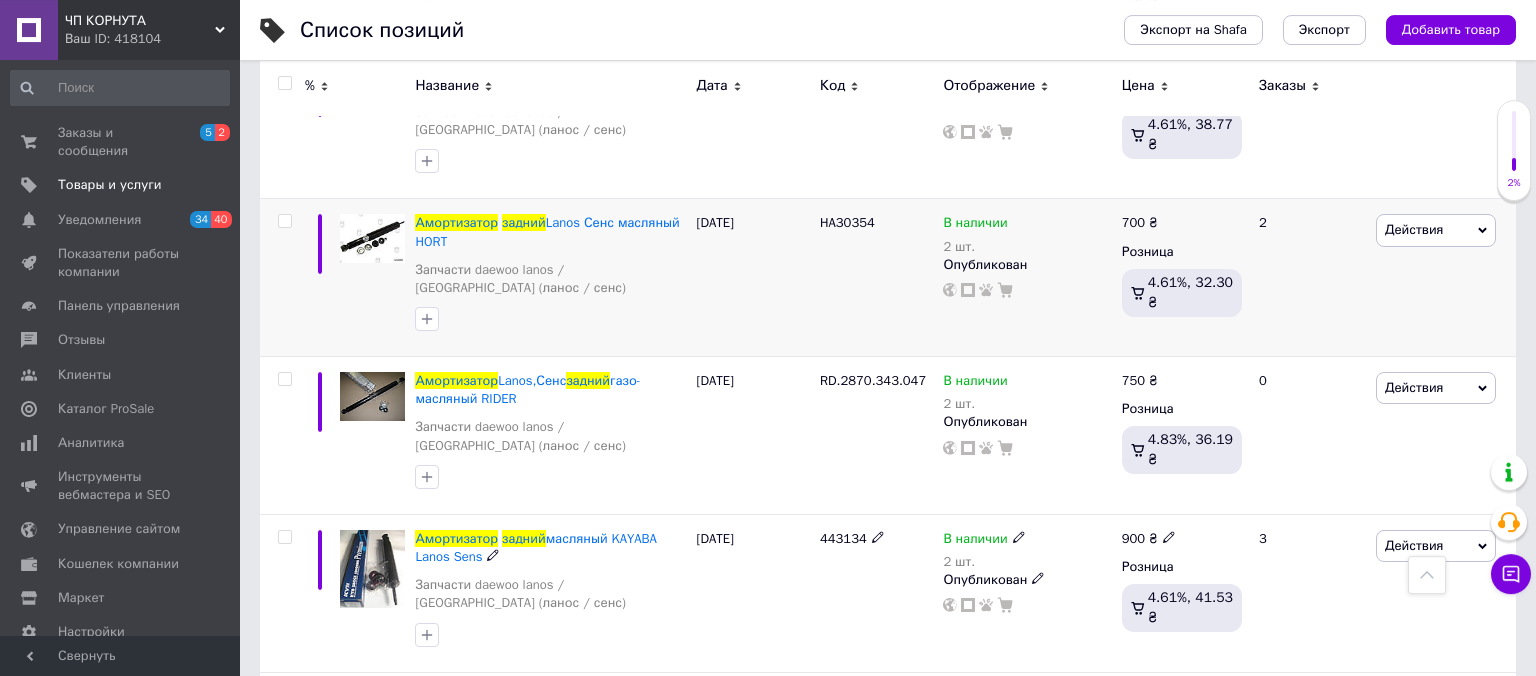 scroll, scrollTop: 844, scrollLeft: 0, axis: vertical 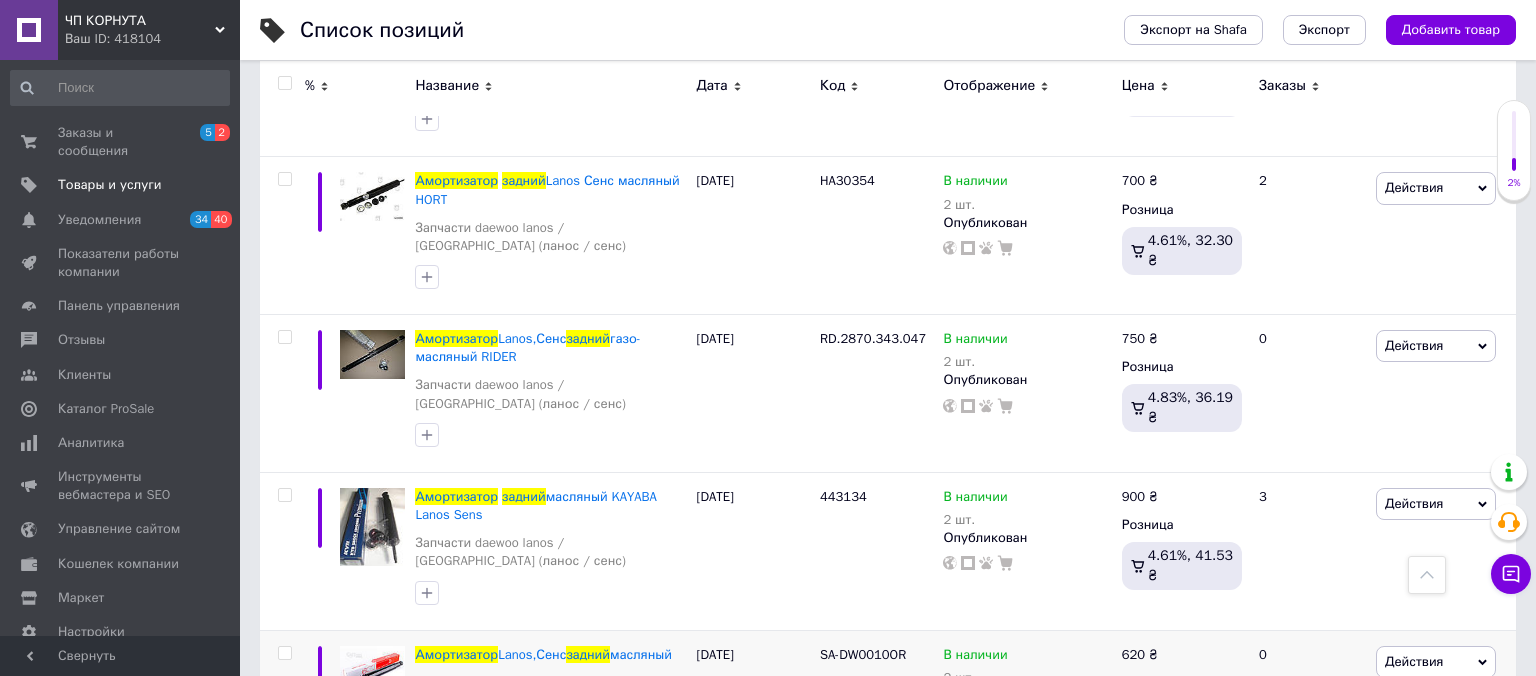 type on "АМОРТИЗАТОР ЛАНОС ЗАДНИЙ" 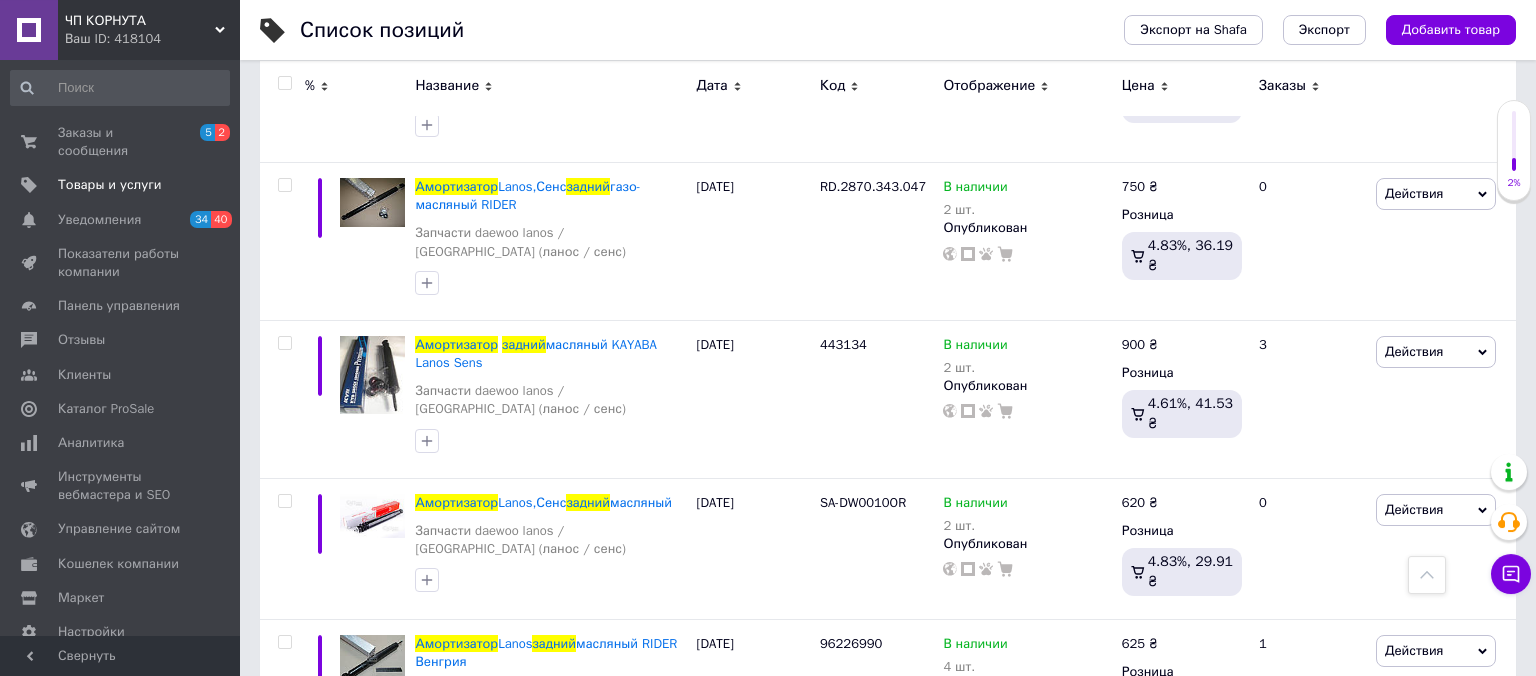 scroll, scrollTop: 993, scrollLeft: 0, axis: vertical 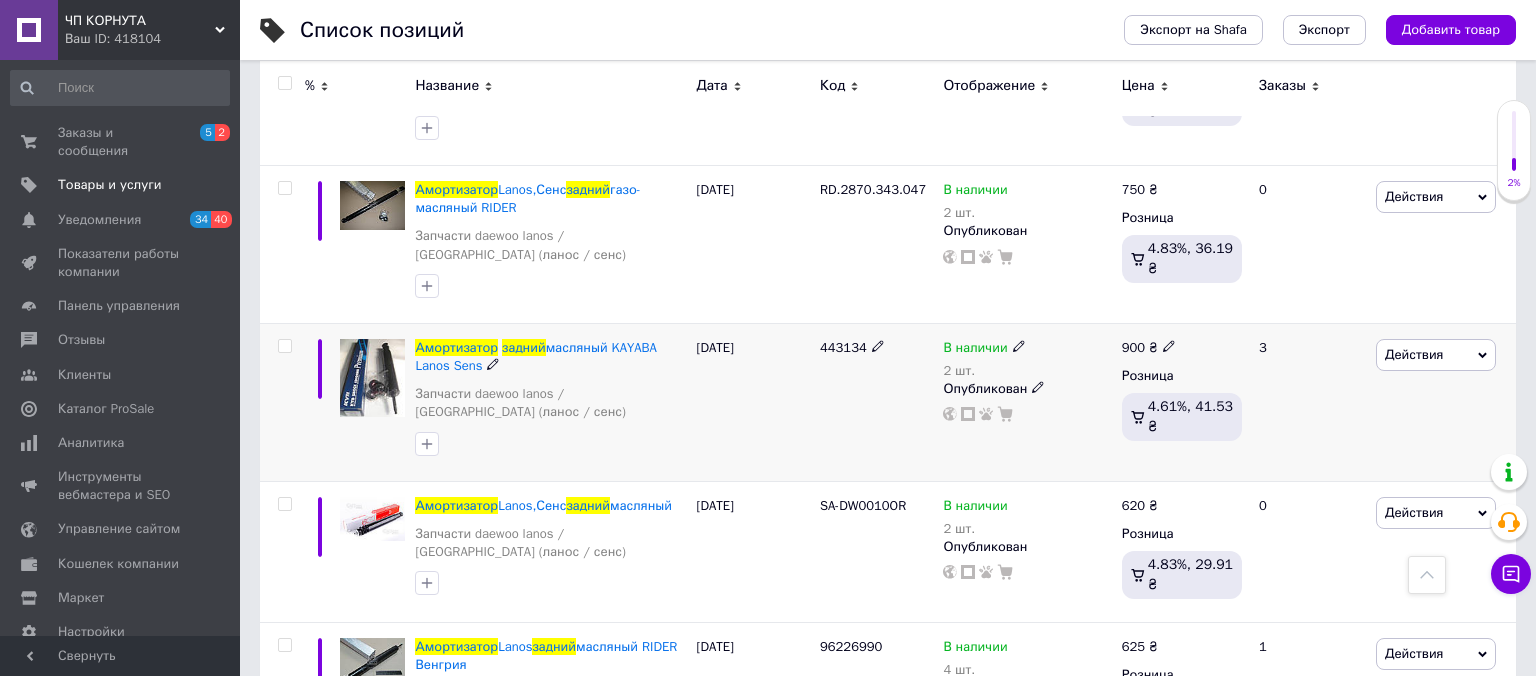 click 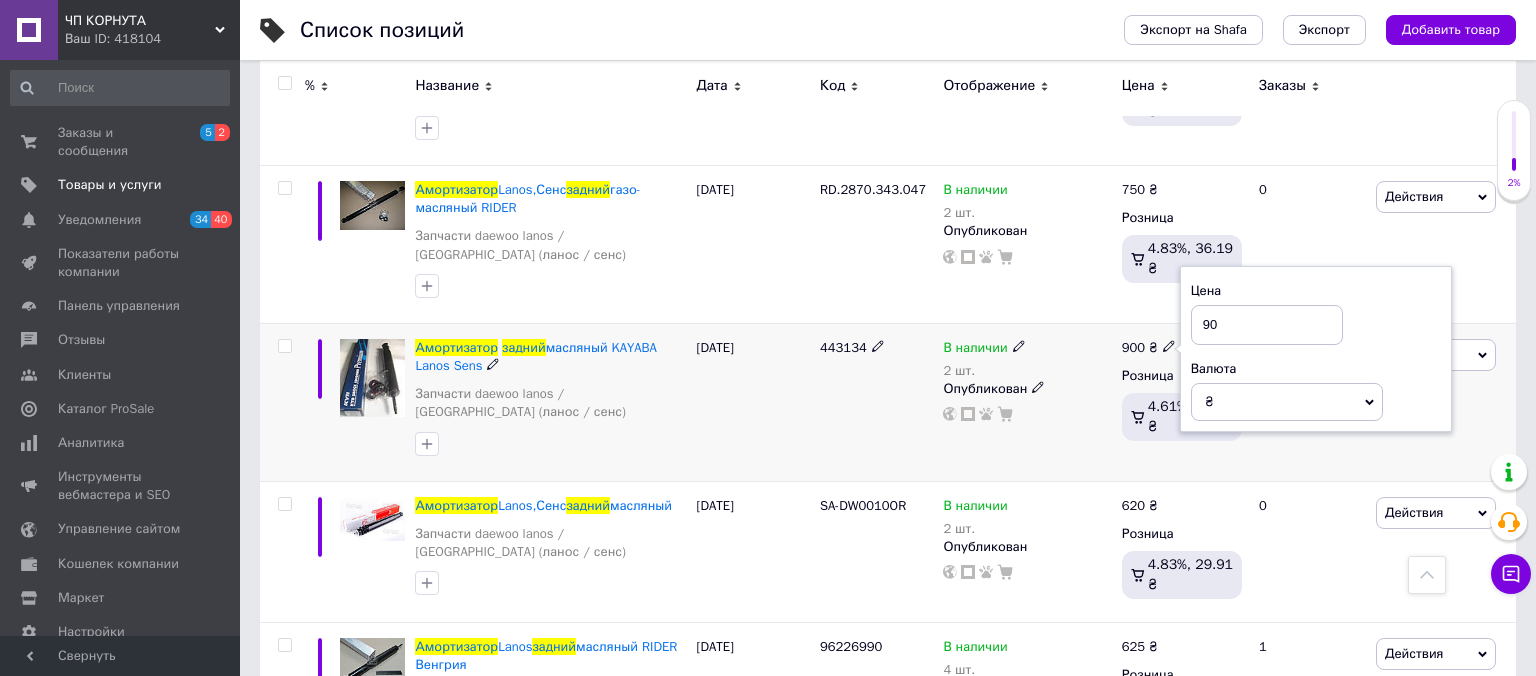 type on "9" 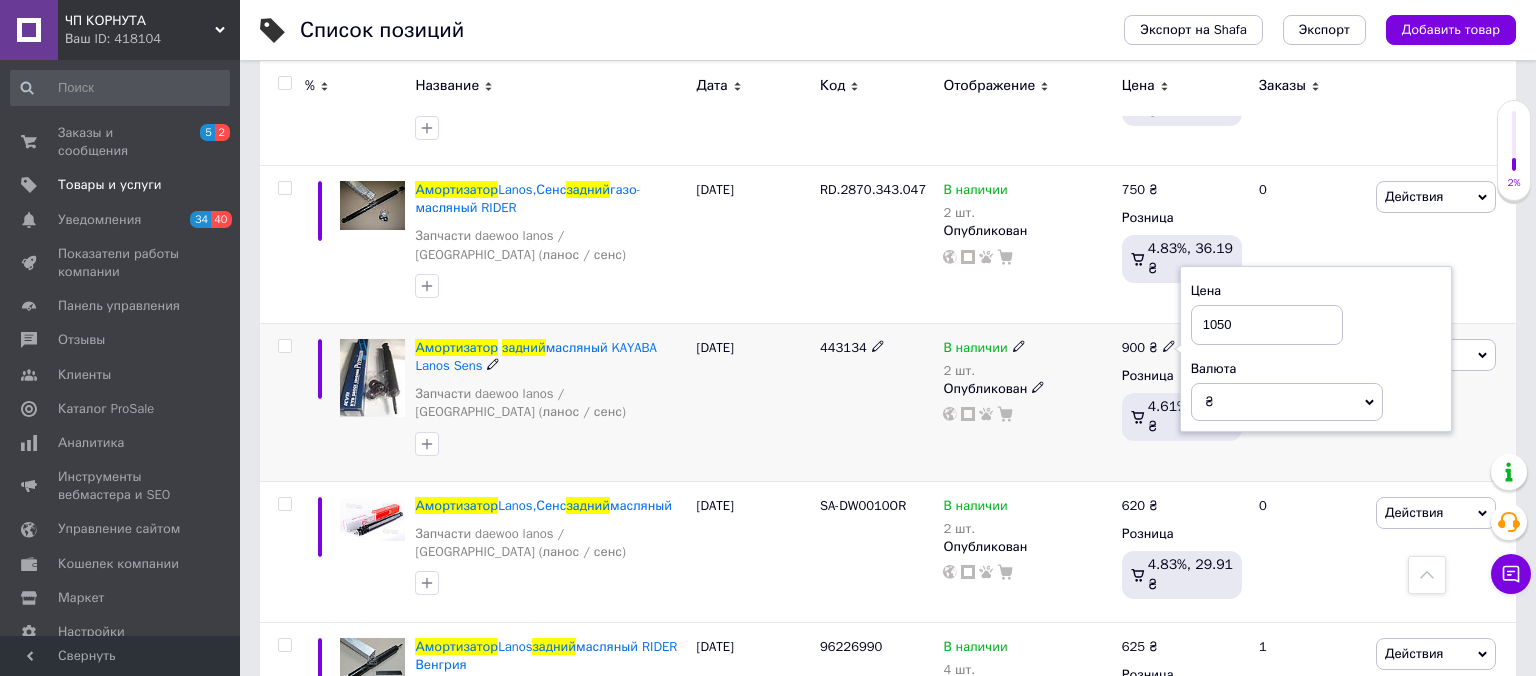 type on "1050" 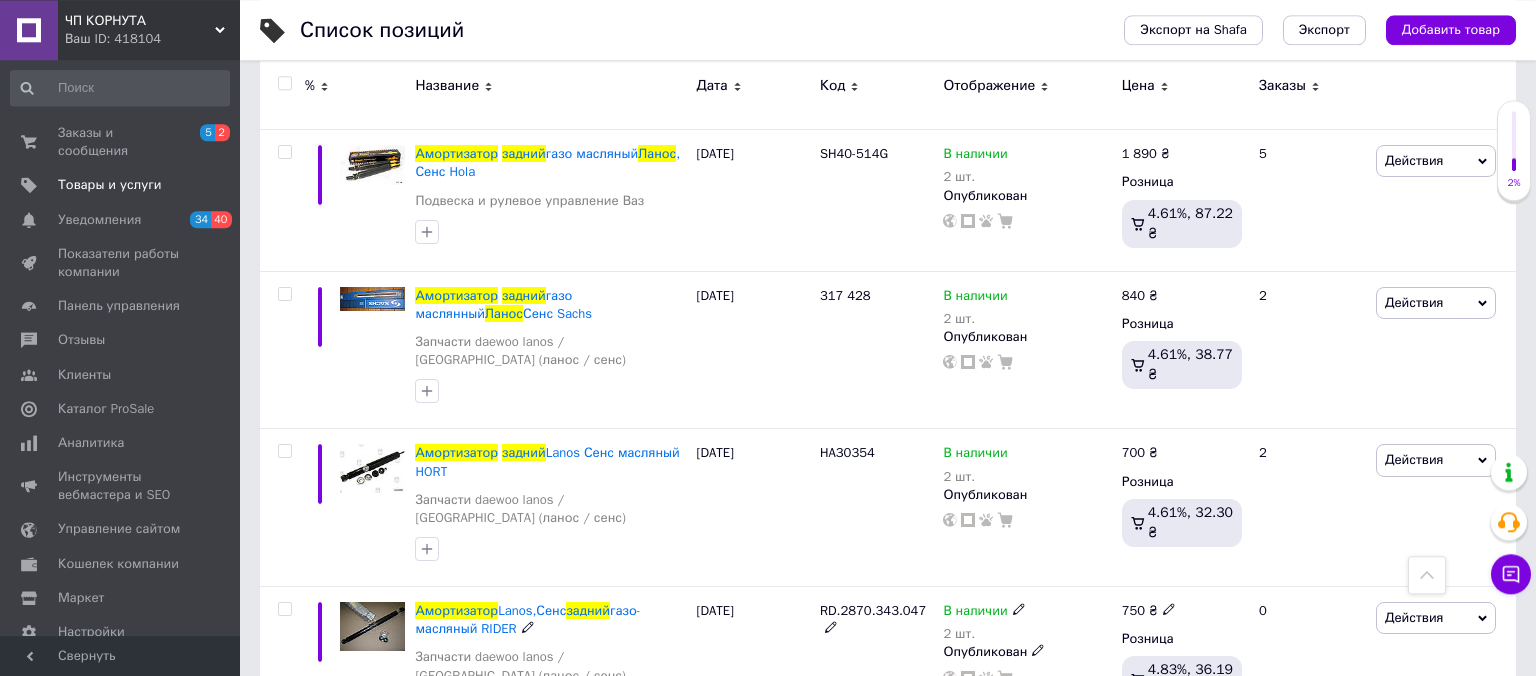 scroll, scrollTop: 571, scrollLeft: 0, axis: vertical 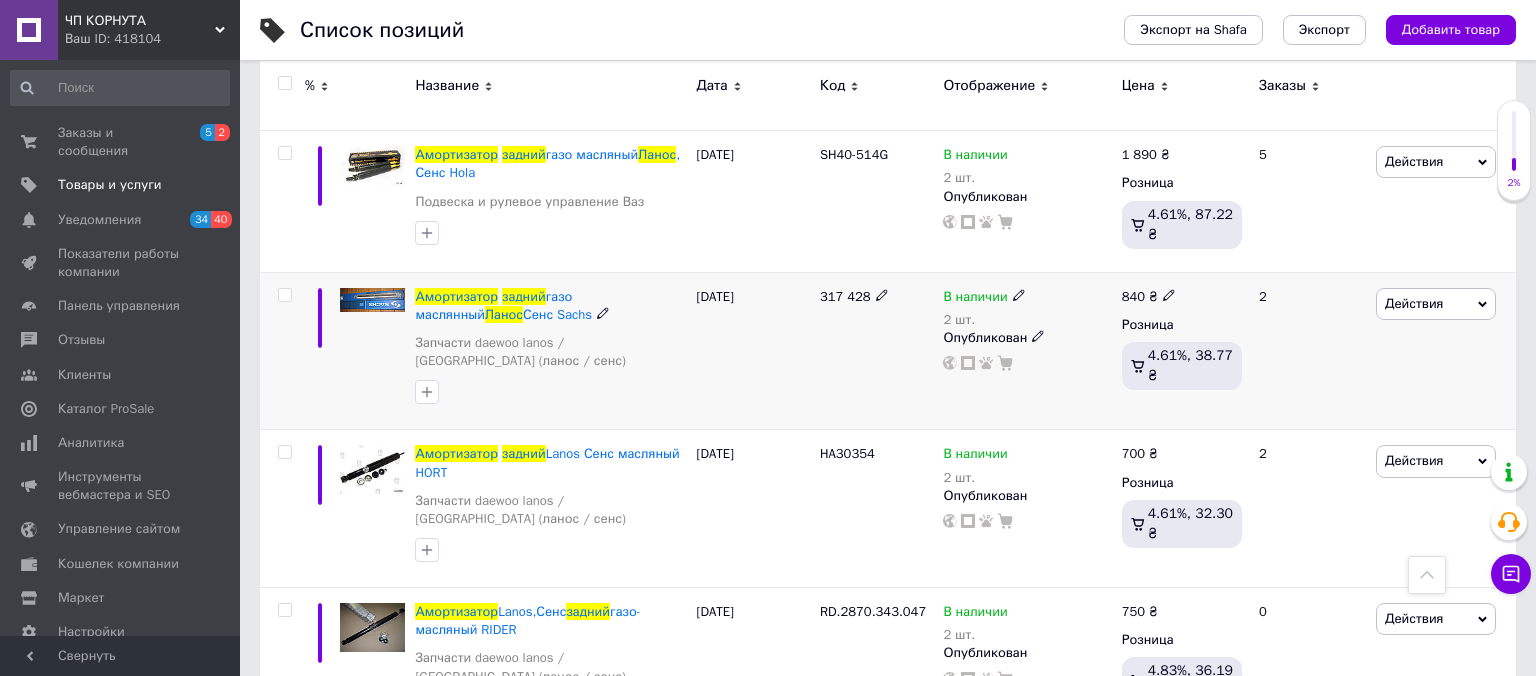 click 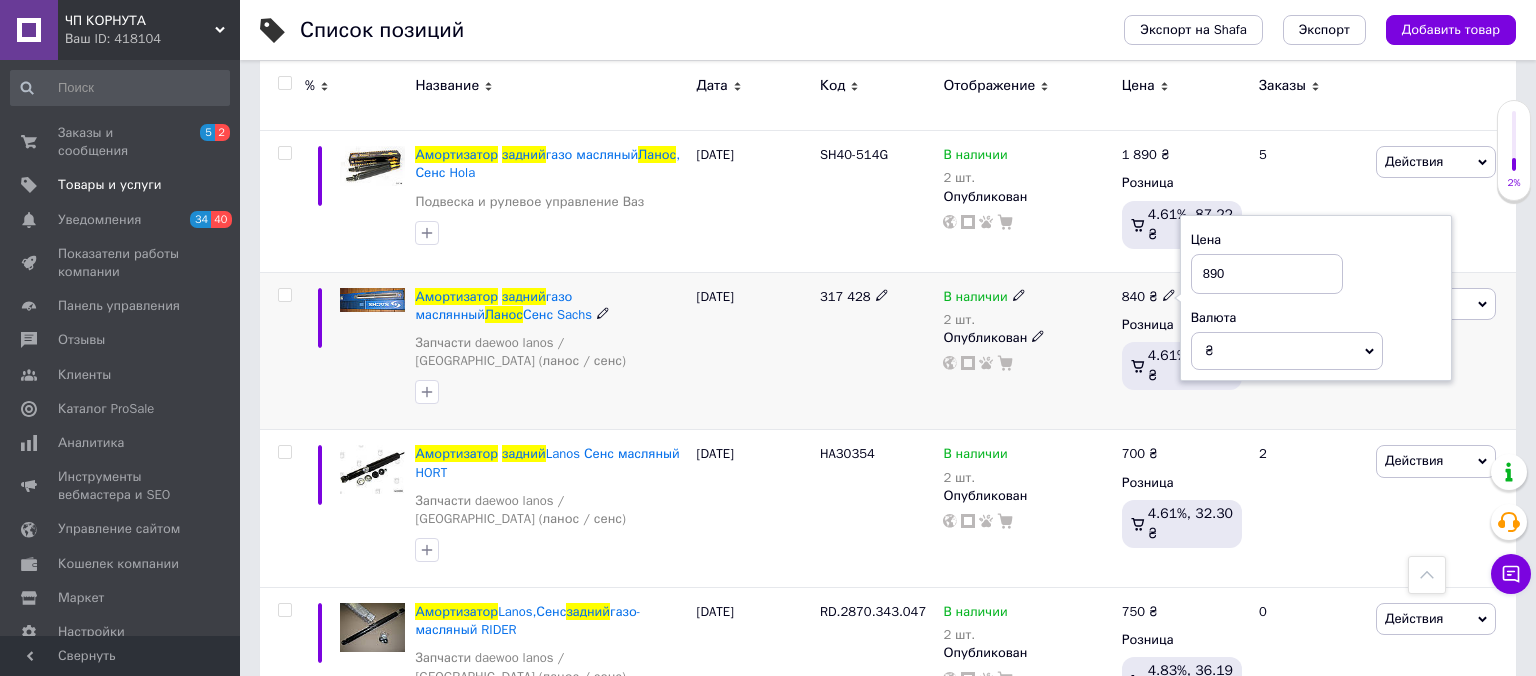 type on "890" 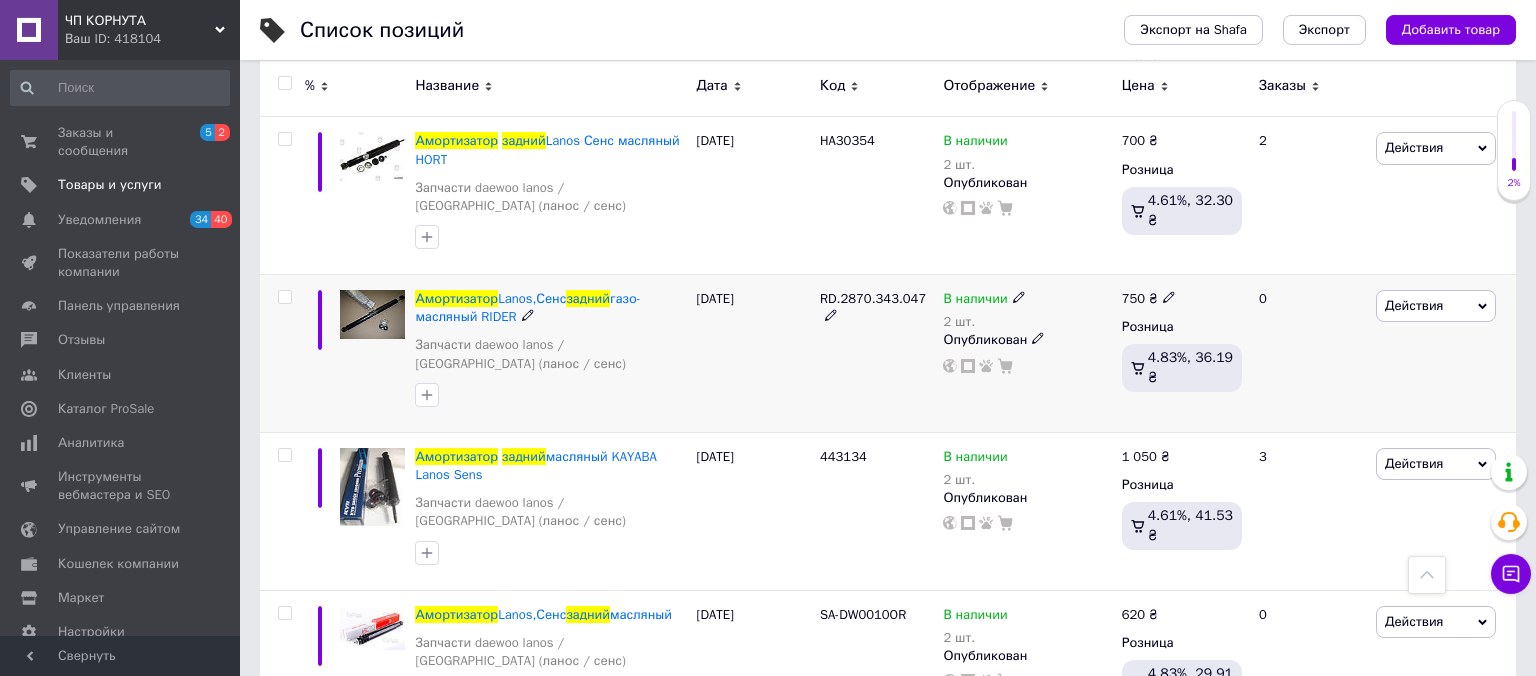 scroll, scrollTop: 950, scrollLeft: 0, axis: vertical 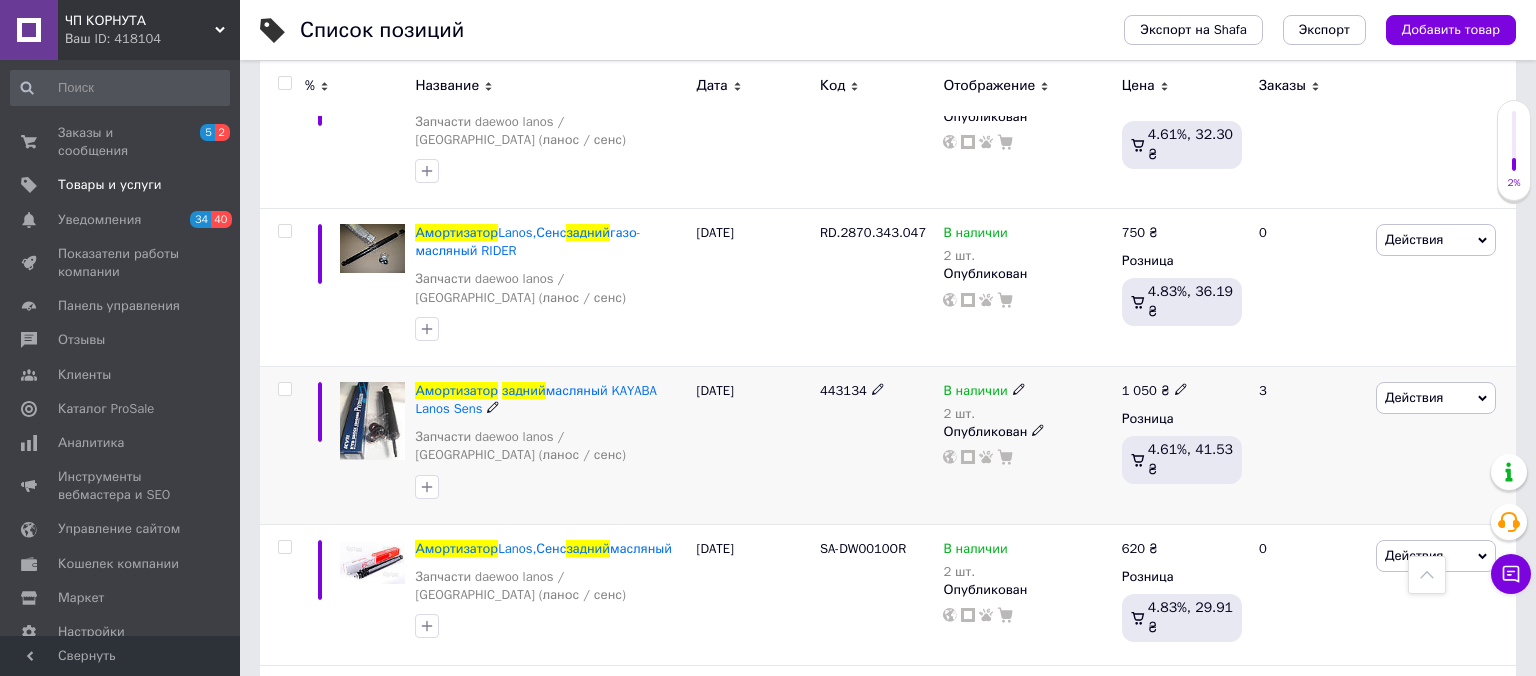 click on "Действия" at bounding box center [1414, 397] 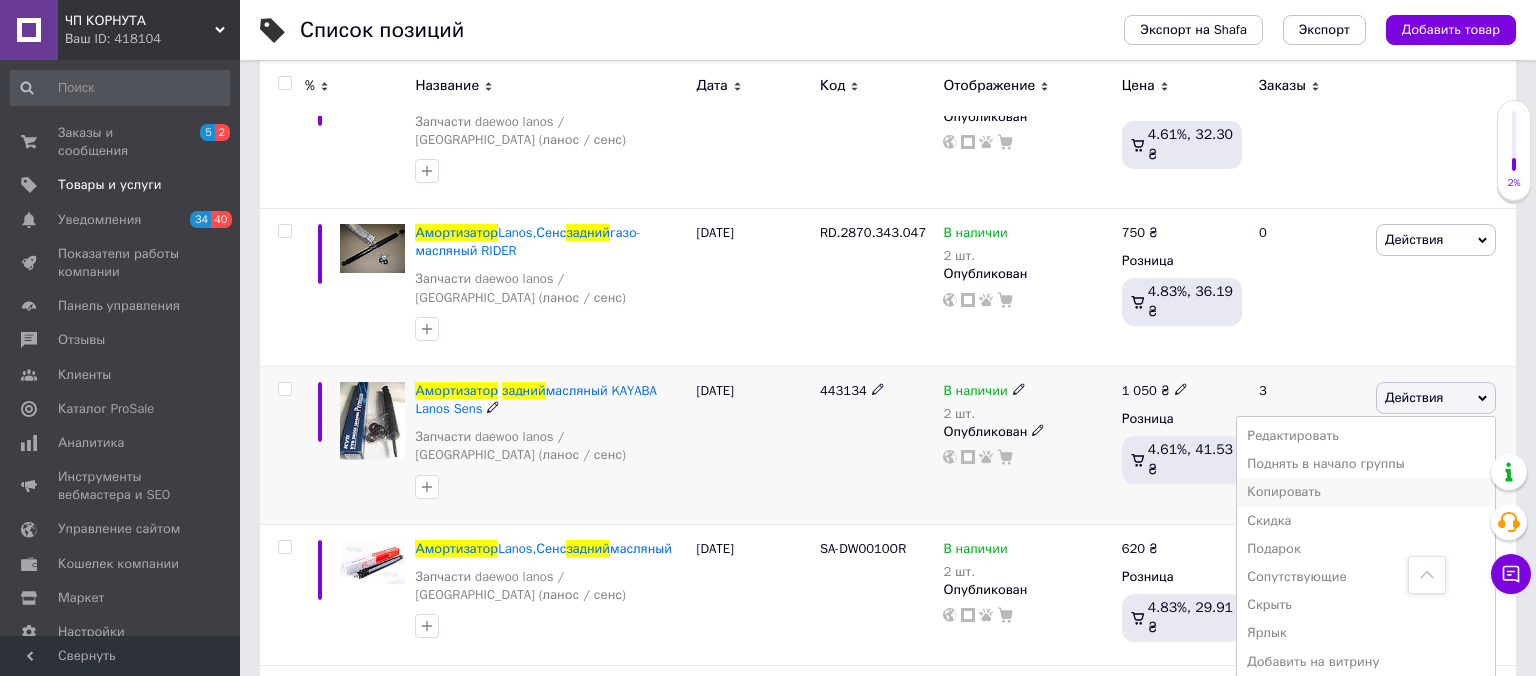 click on "Копировать" at bounding box center (1366, 492) 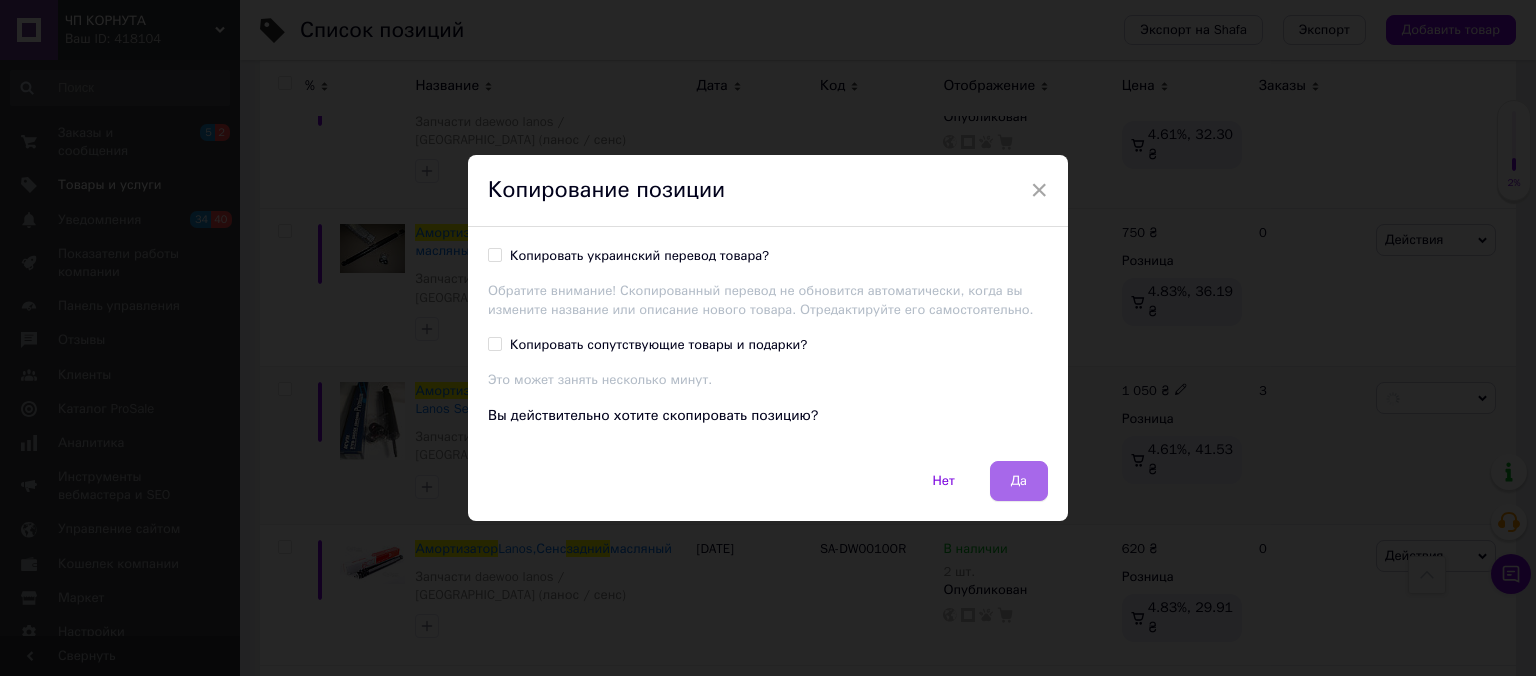 click on "Да" at bounding box center (1019, 481) 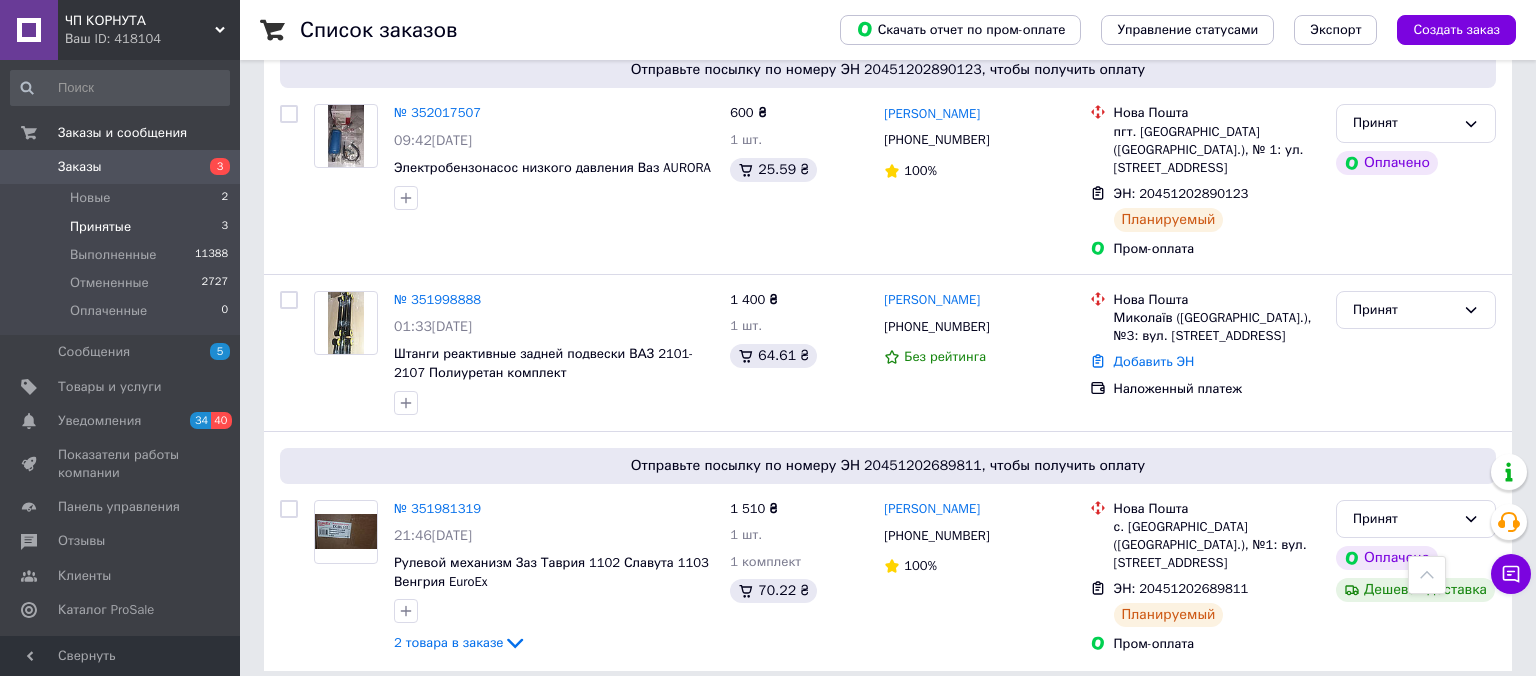 scroll, scrollTop: 0, scrollLeft: 0, axis: both 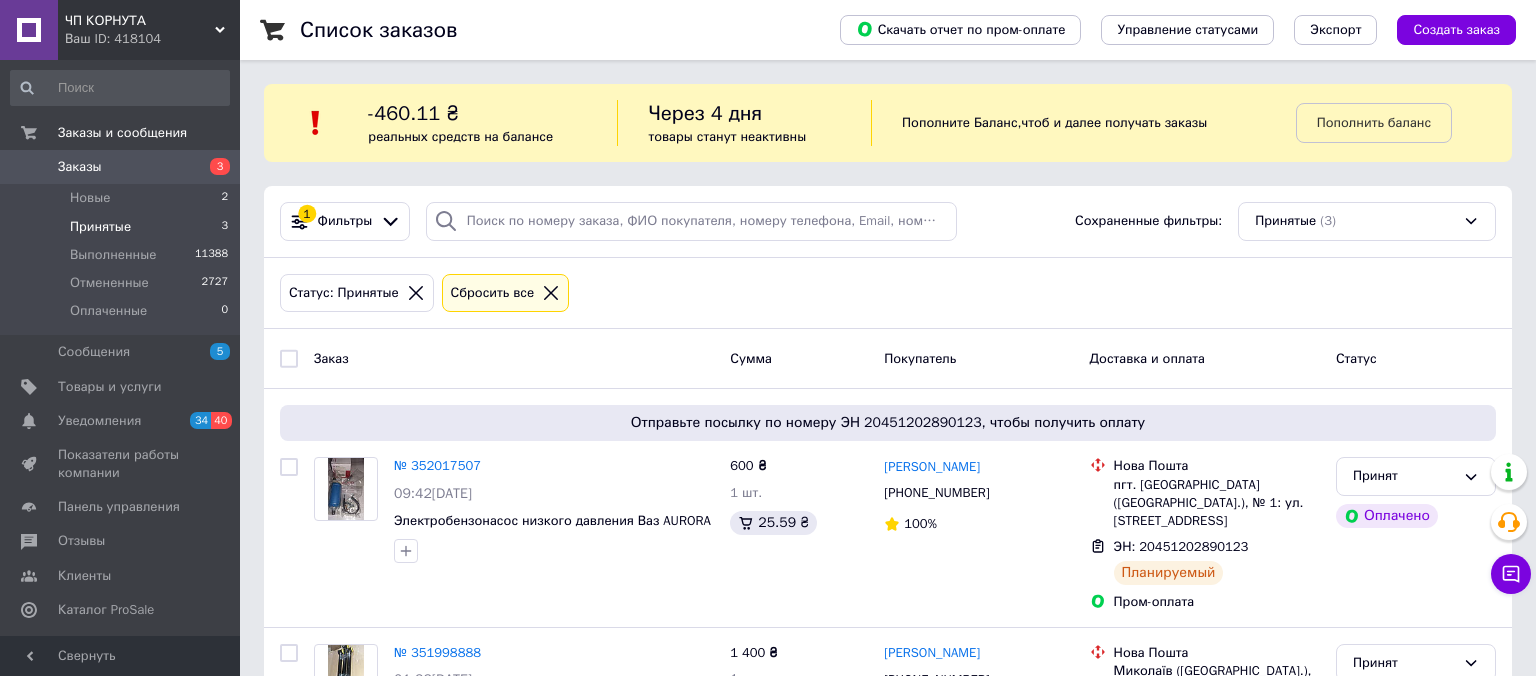 click on "Принятые" at bounding box center (100, 227) 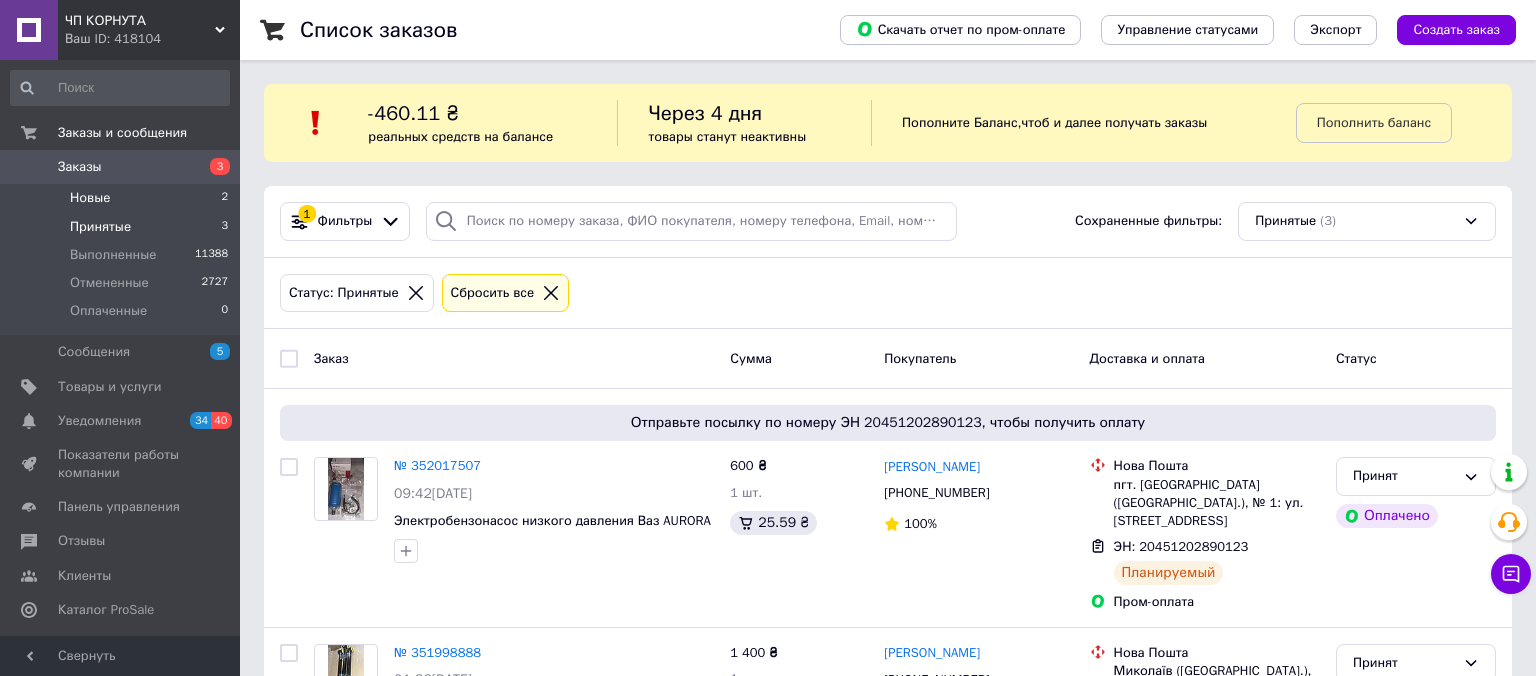 click on "Новые" at bounding box center (90, 198) 